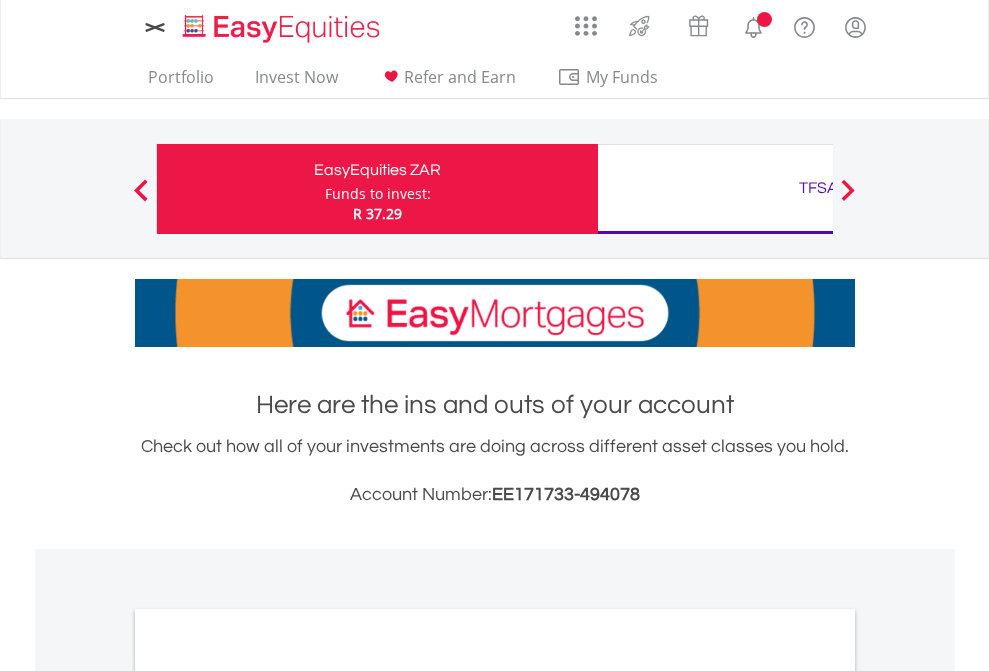 scroll, scrollTop: 0, scrollLeft: 0, axis: both 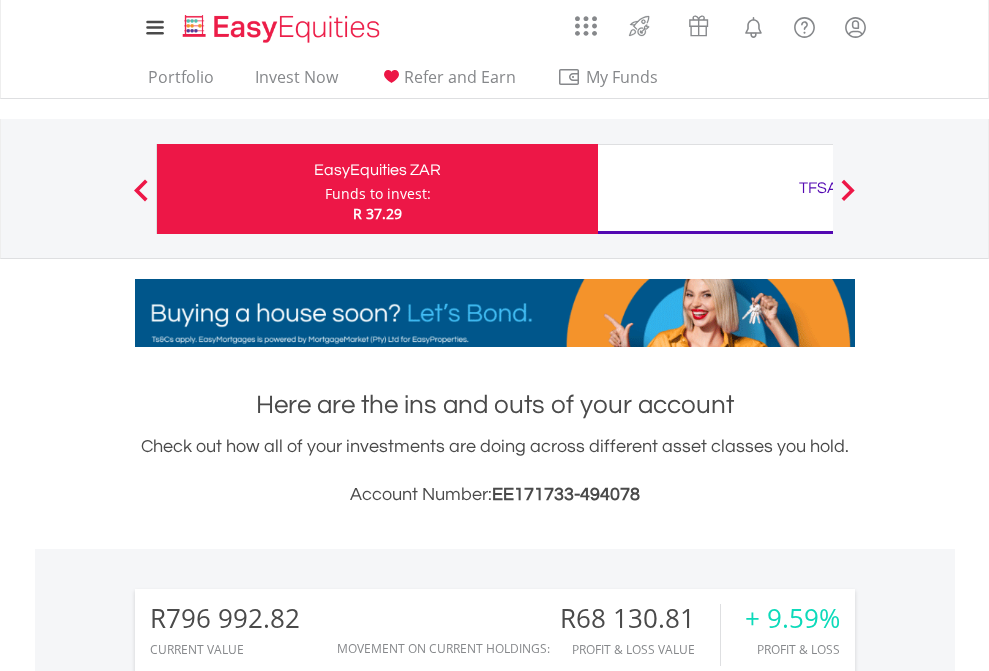 click on "Funds to invest:" at bounding box center [378, 194] 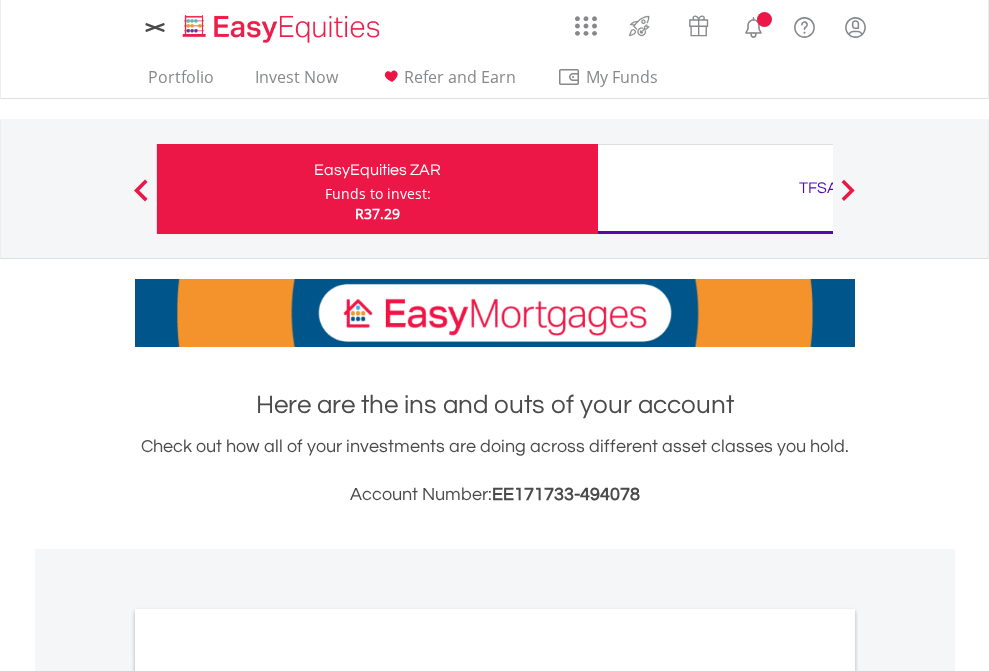 scroll, scrollTop: 0, scrollLeft: 0, axis: both 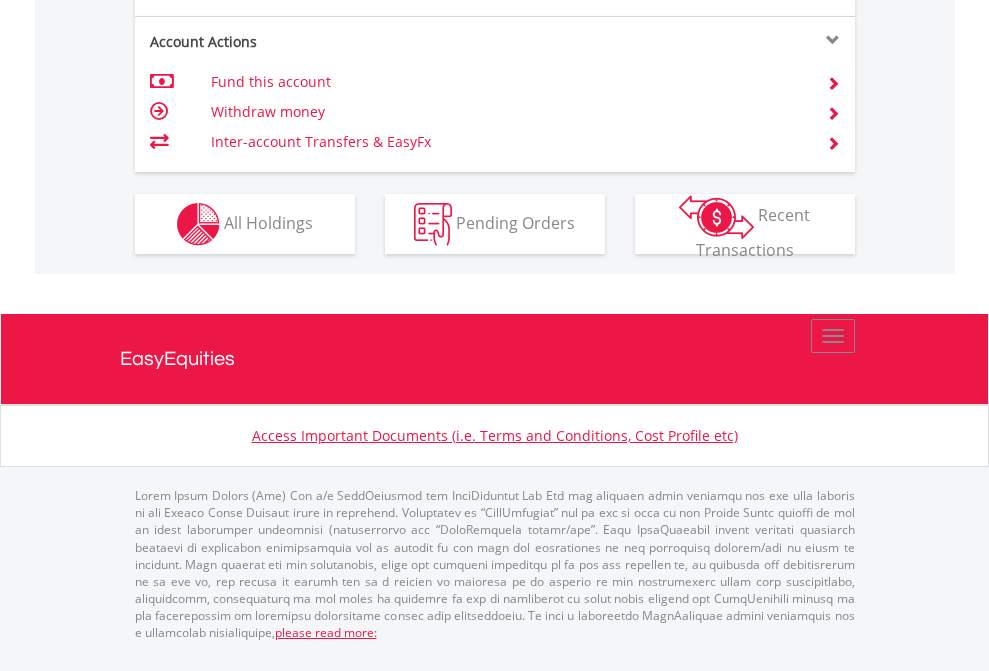 click on "Investment types" at bounding box center [706, -337] 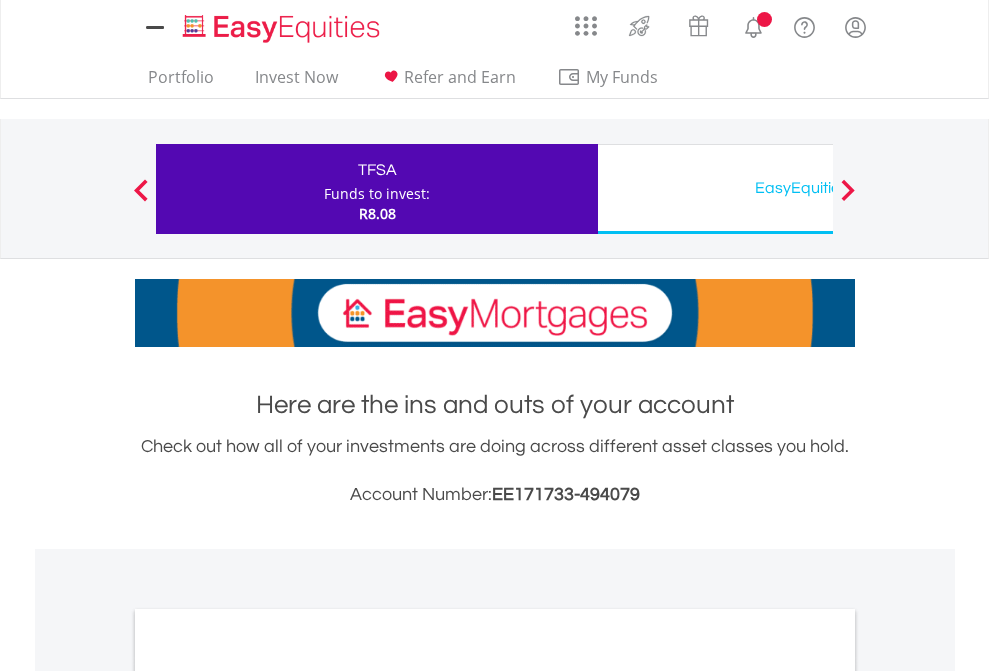scroll, scrollTop: 0, scrollLeft: 0, axis: both 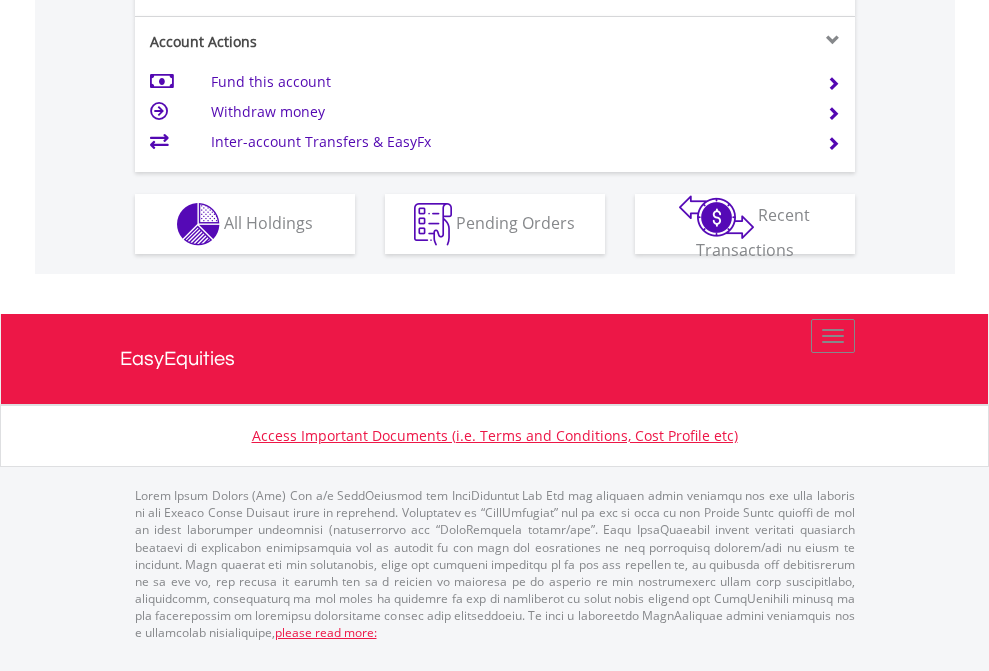 click on "Investment types" at bounding box center (706, -337) 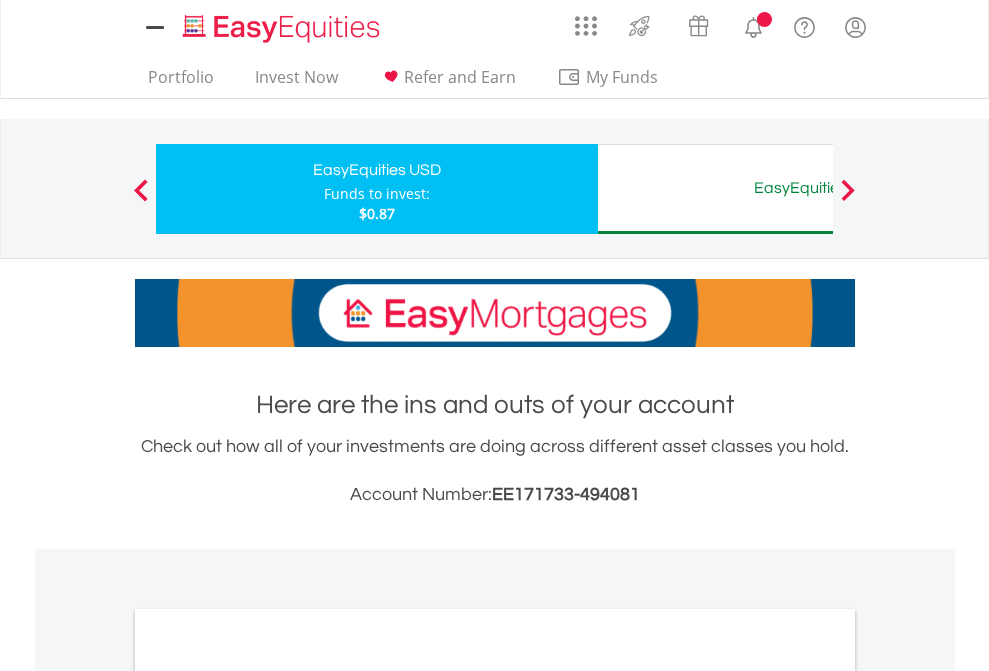 scroll, scrollTop: 0, scrollLeft: 0, axis: both 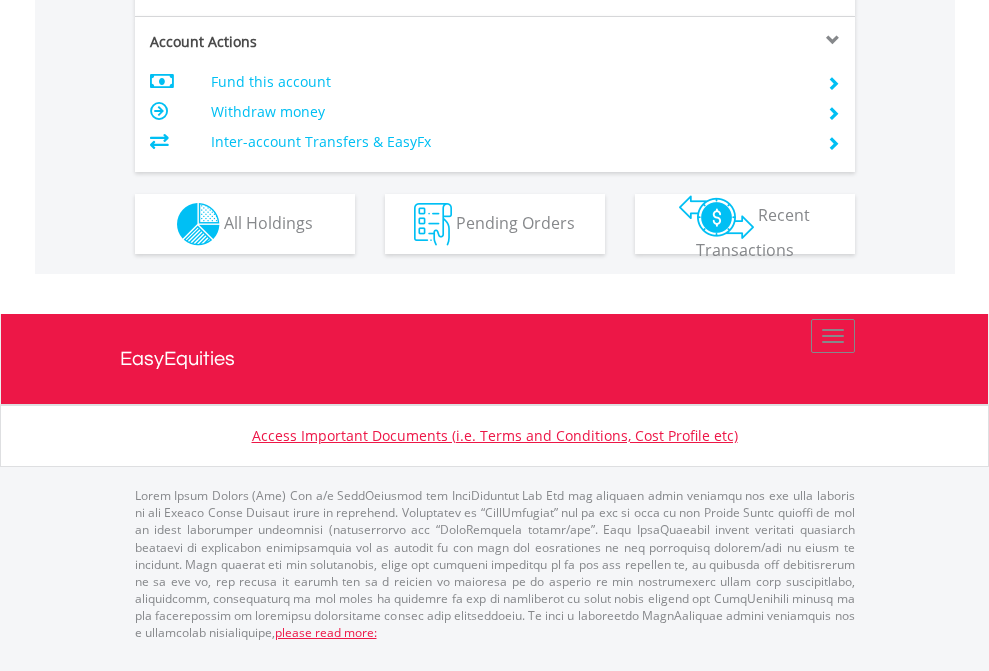 click on "Investment types" at bounding box center [706, -337] 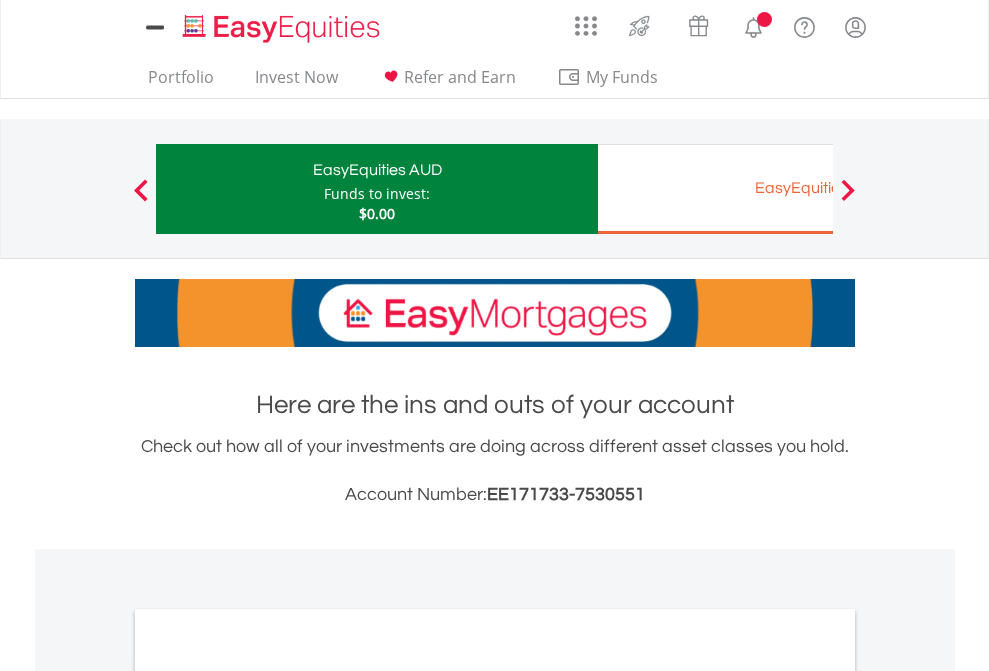 scroll, scrollTop: 0, scrollLeft: 0, axis: both 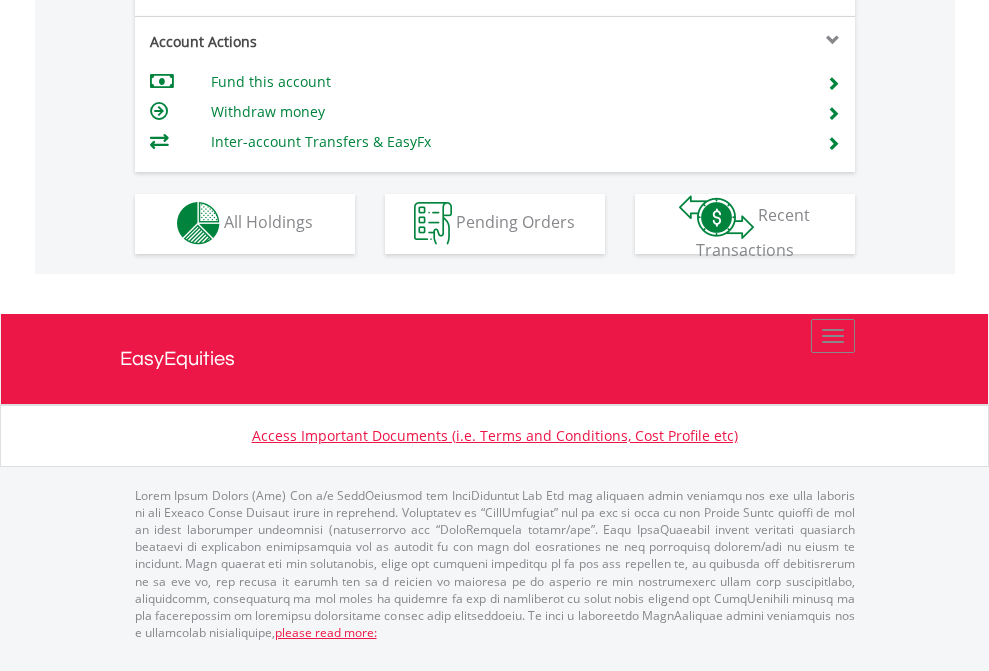 click on "Investment types" at bounding box center [706, -353] 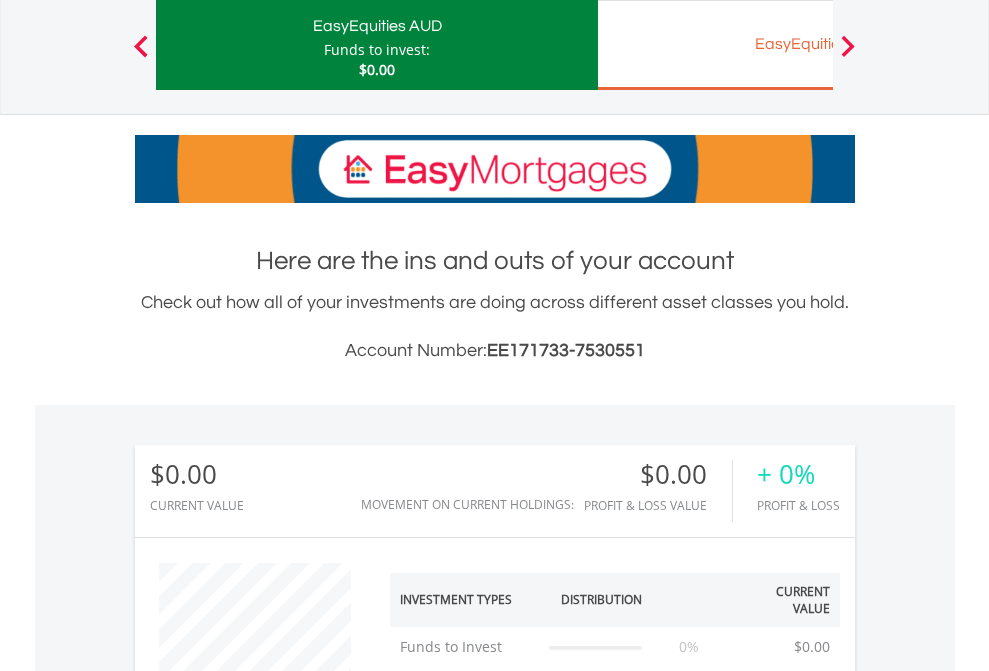click on "EasyEquities EUR" at bounding box center [818, 44] 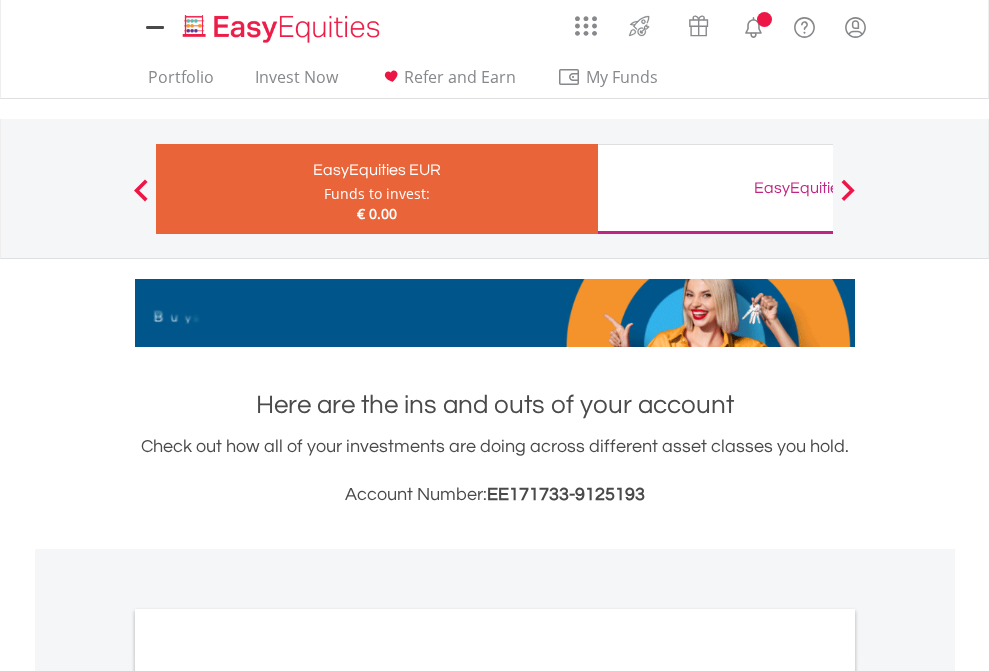 scroll, scrollTop: 0, scrollLeft: 0, axis: both 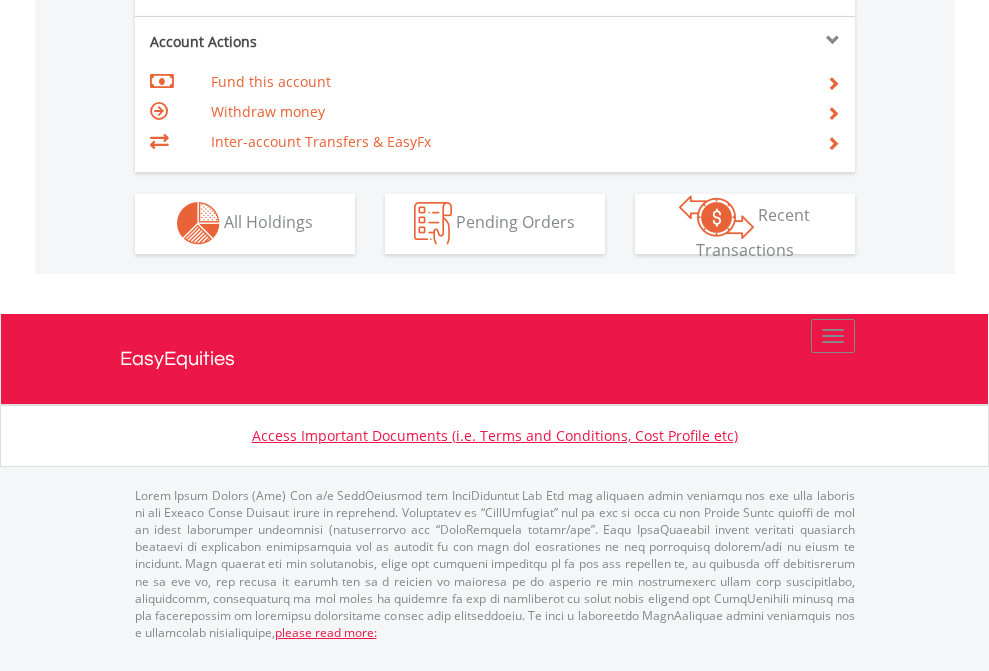 click on "Investment types" at bounding box center [706, -353] 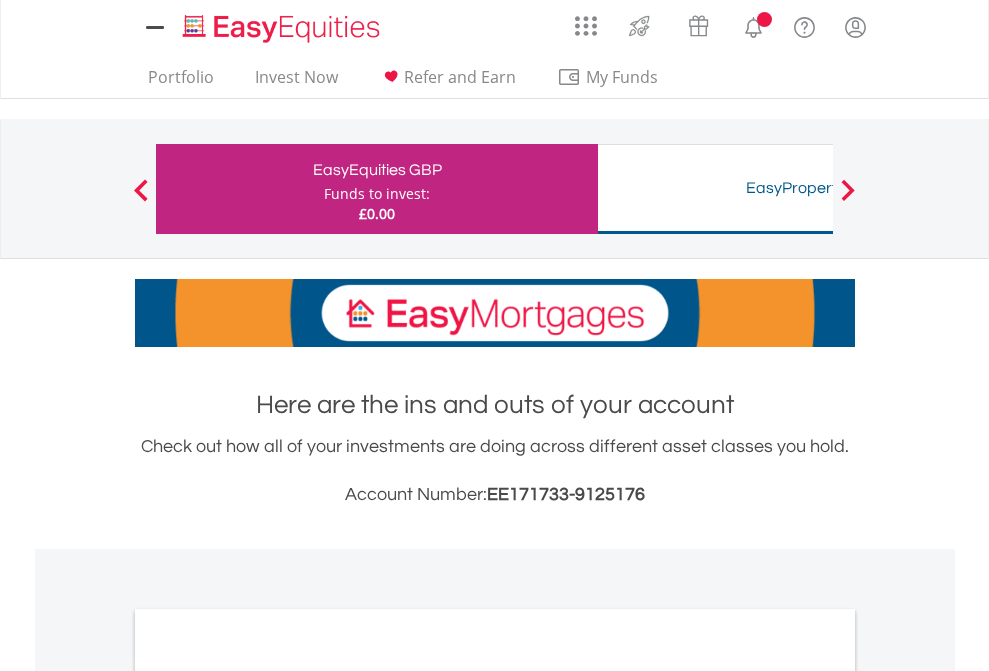 scroll, scrollTop: 0, scrollLeft: 0, axis: both 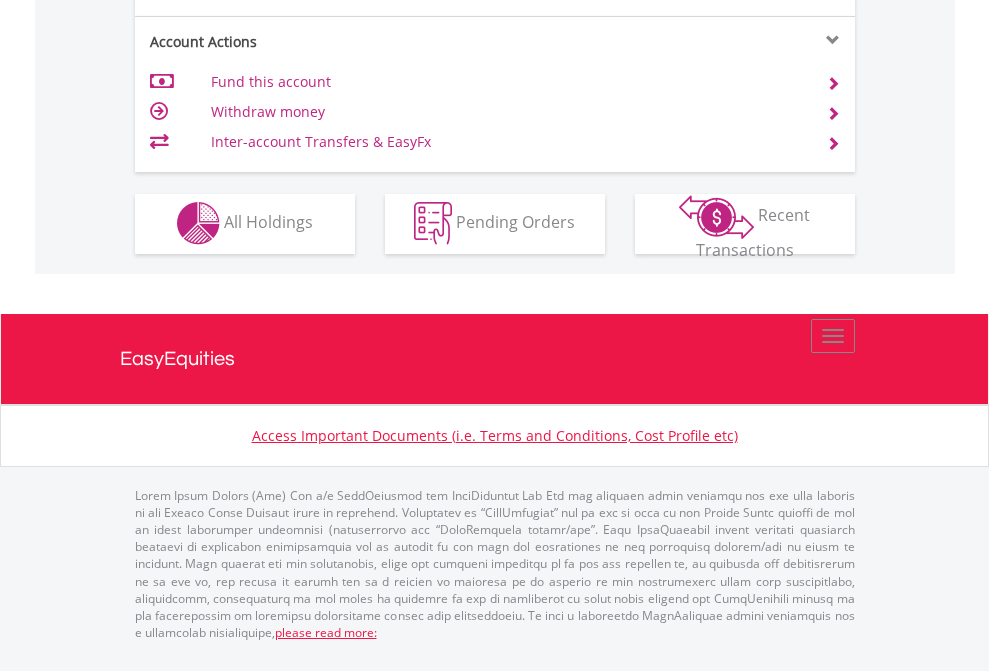 click on "Investment types" at bounding box center (706, -353) 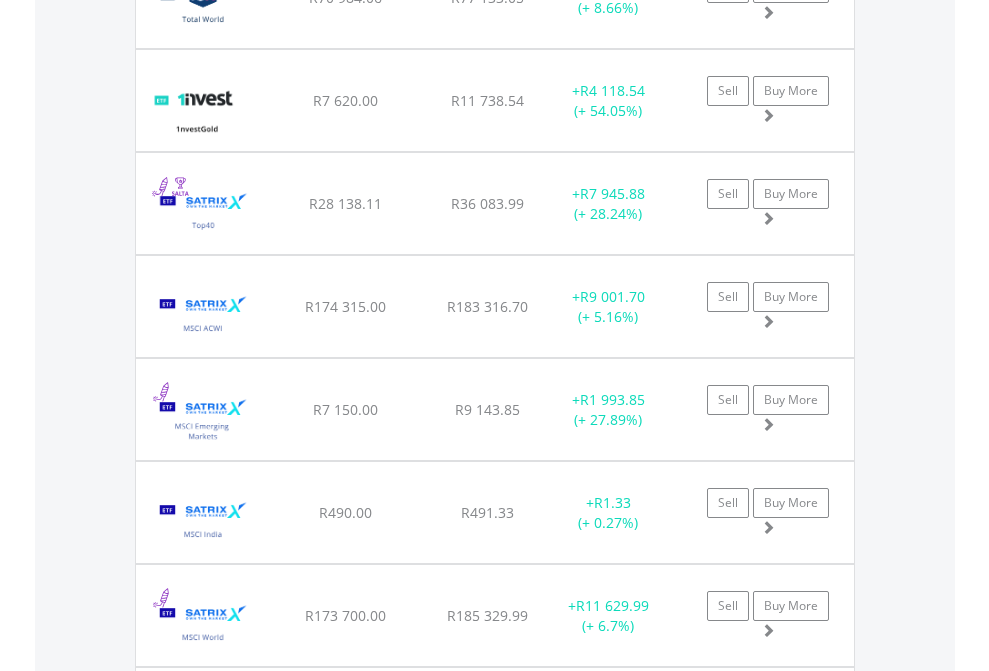 scroll, scrollTop: 2345, scrollLeft: 0, axis: vertical 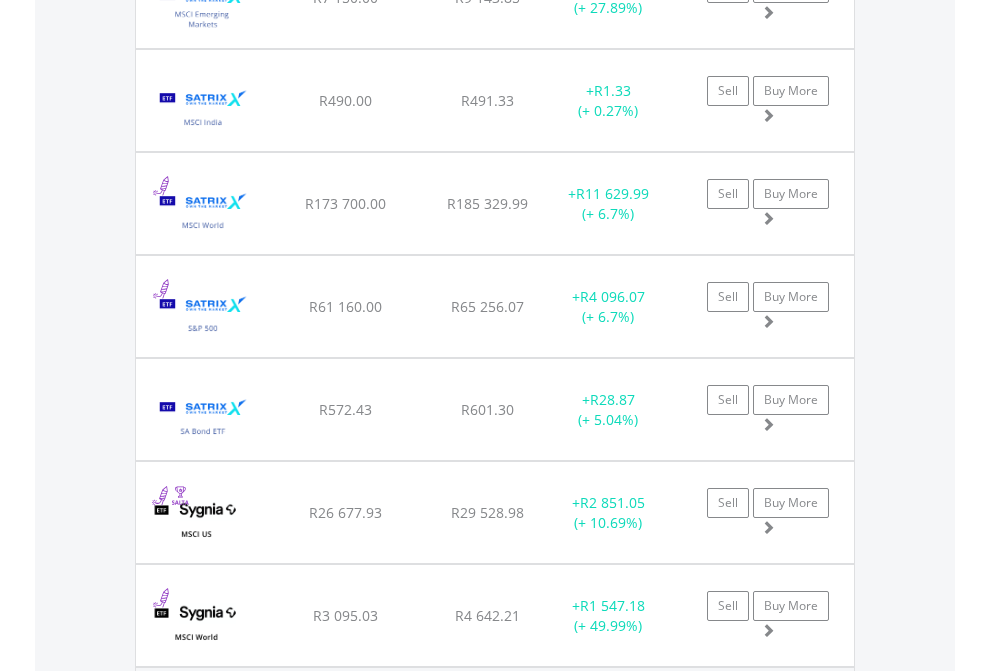click on "TFSA" at bounding box center (818, -2157) 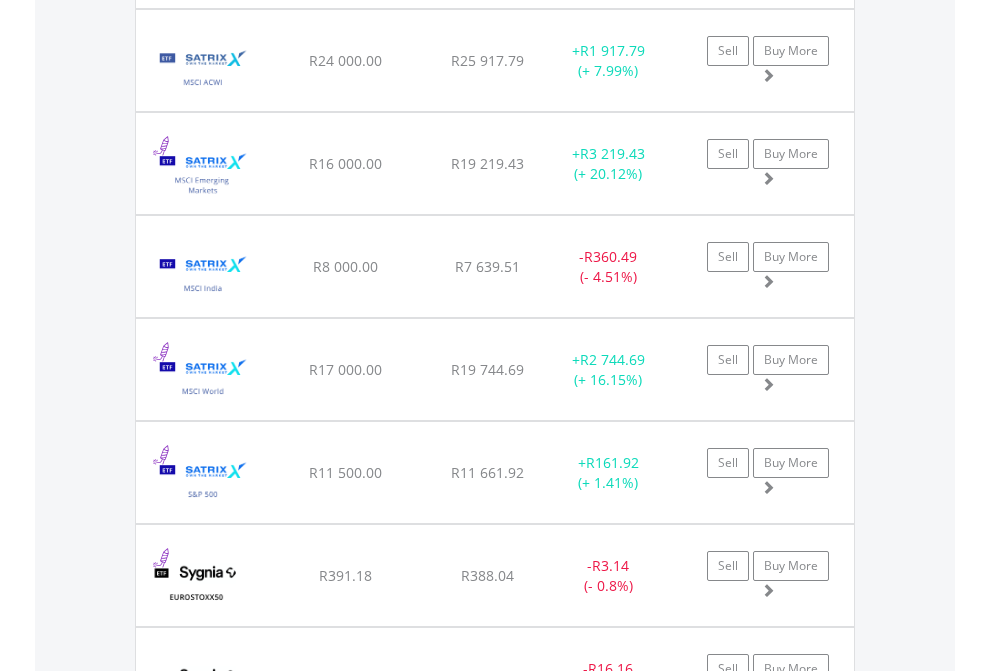 scroll, scrollTop: 2305, scrollLeft: 0, axis: vertical 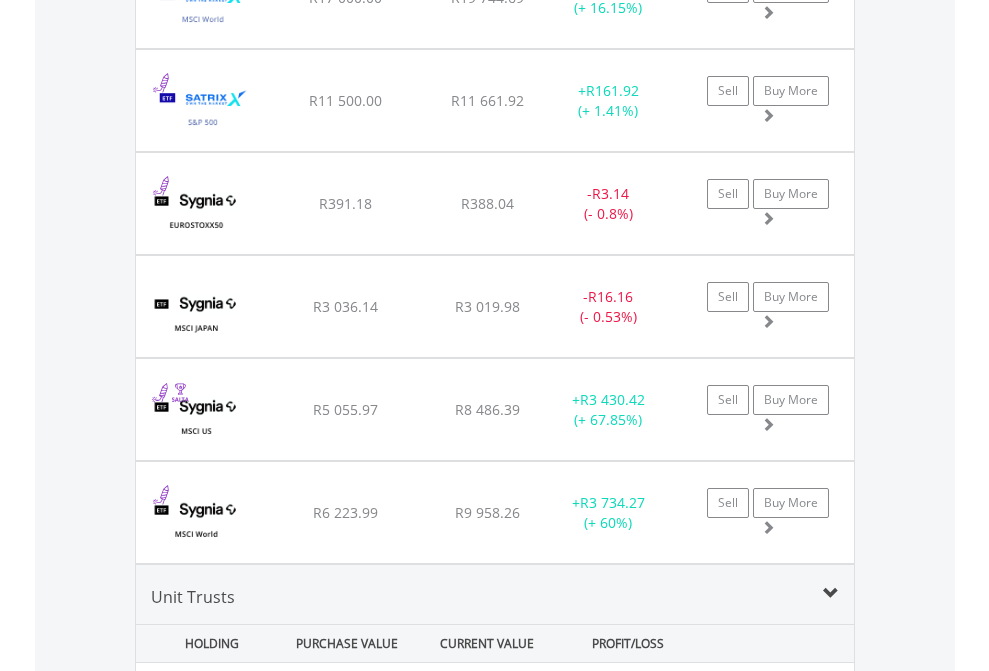 click on "EasyEquities USD" at bounding box center [818, -2117] 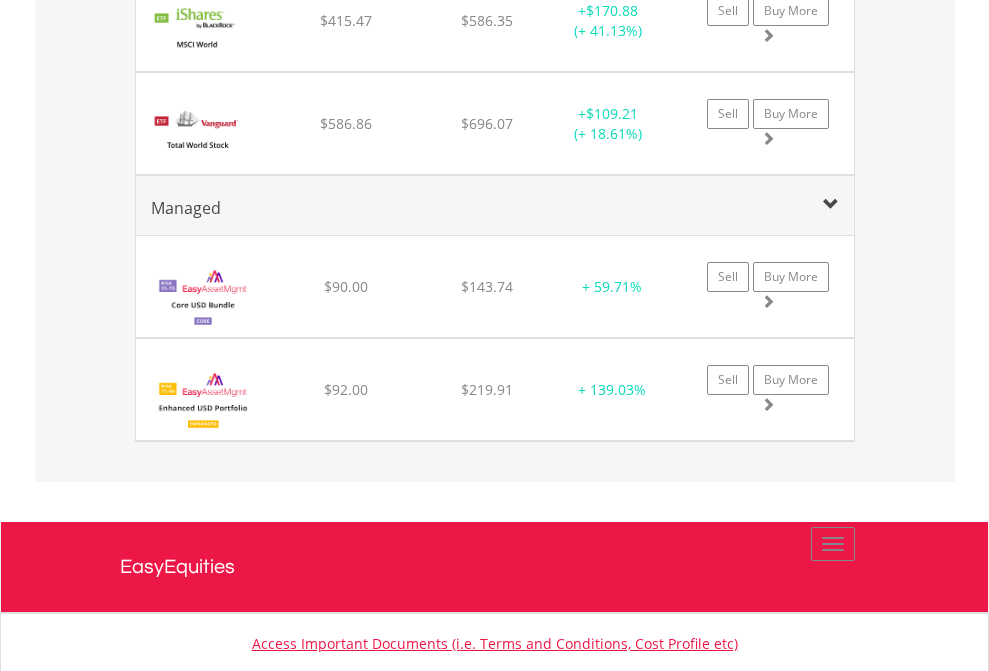 scroll, scrollTop: 2265, scrollLeft: 0, axis: vertical 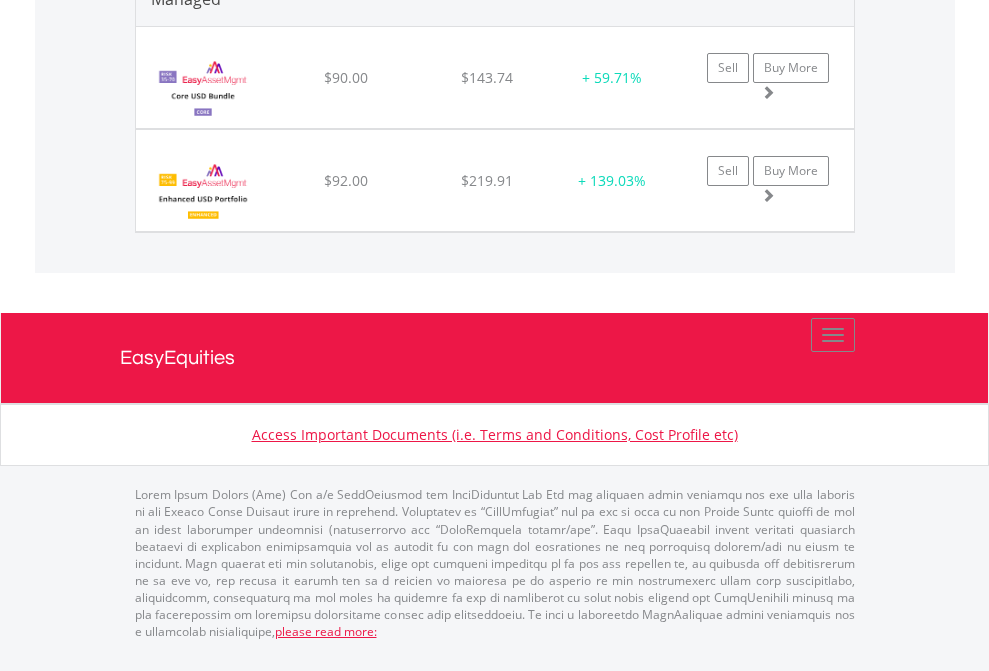 click on "EasyEquities AUD" at bounding box center [818, -1954] 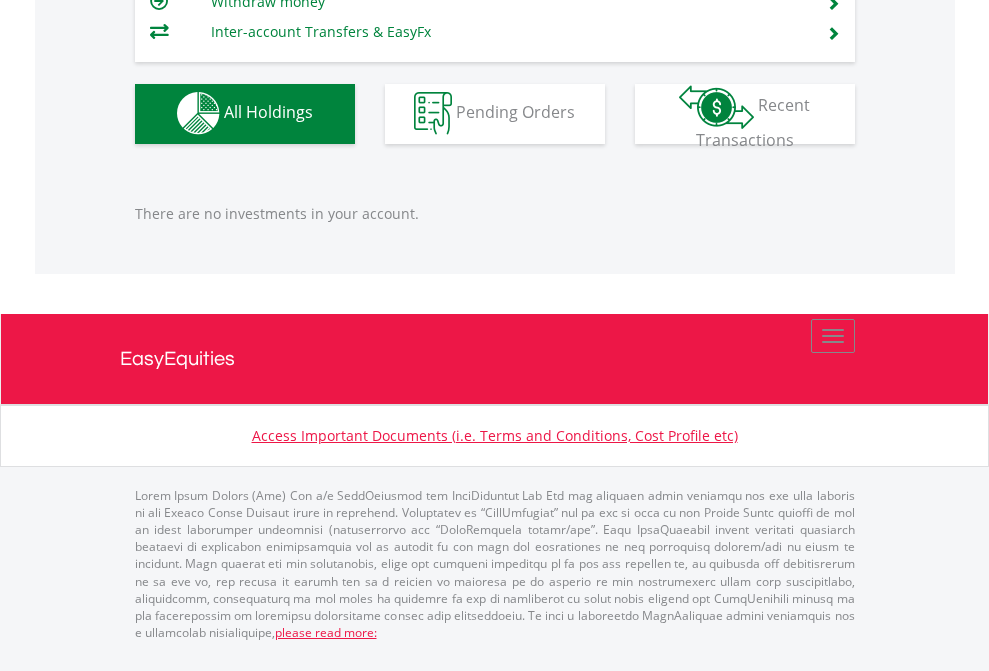 scroll, scrollTop: 1980, scrollLeft: 0, axis: vertical 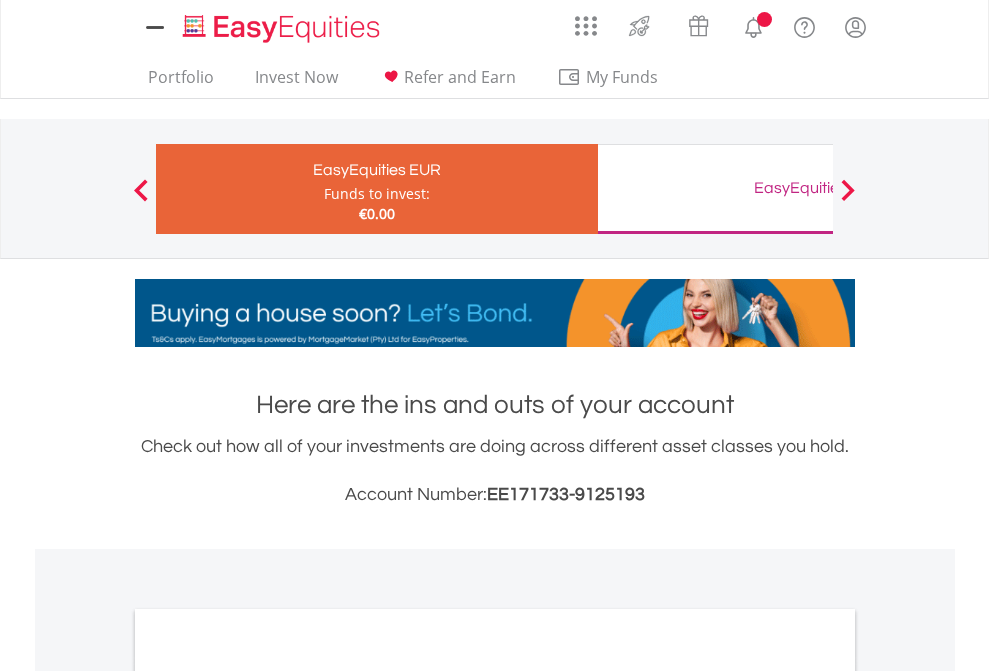 click on "All Holdings" at bounding box center (268, 1096) 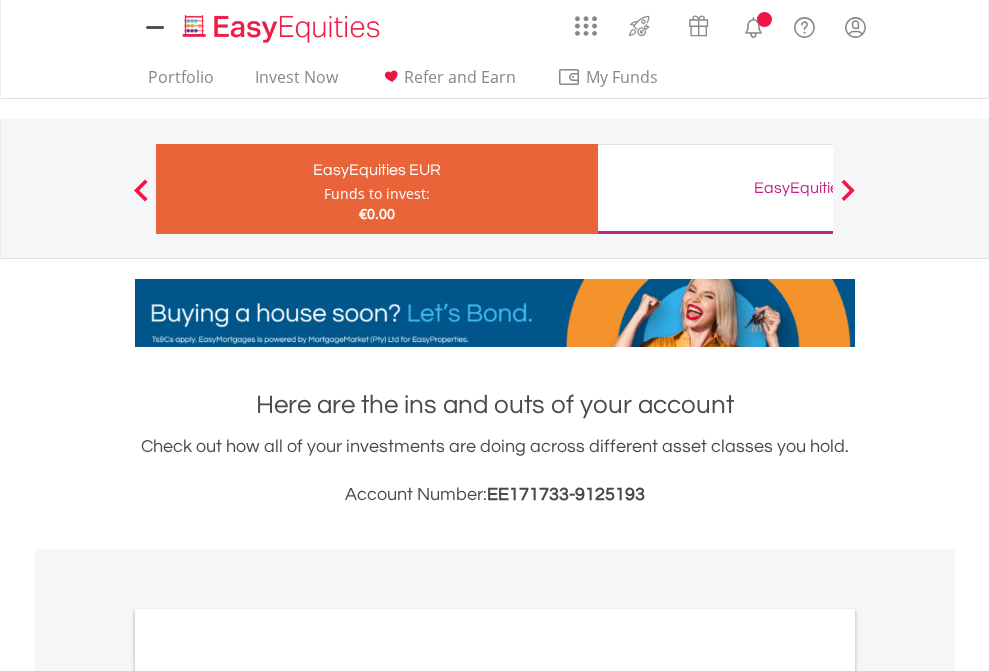 scroll, scrollTop: 1202, scrollLeft: 0, axis: vertical 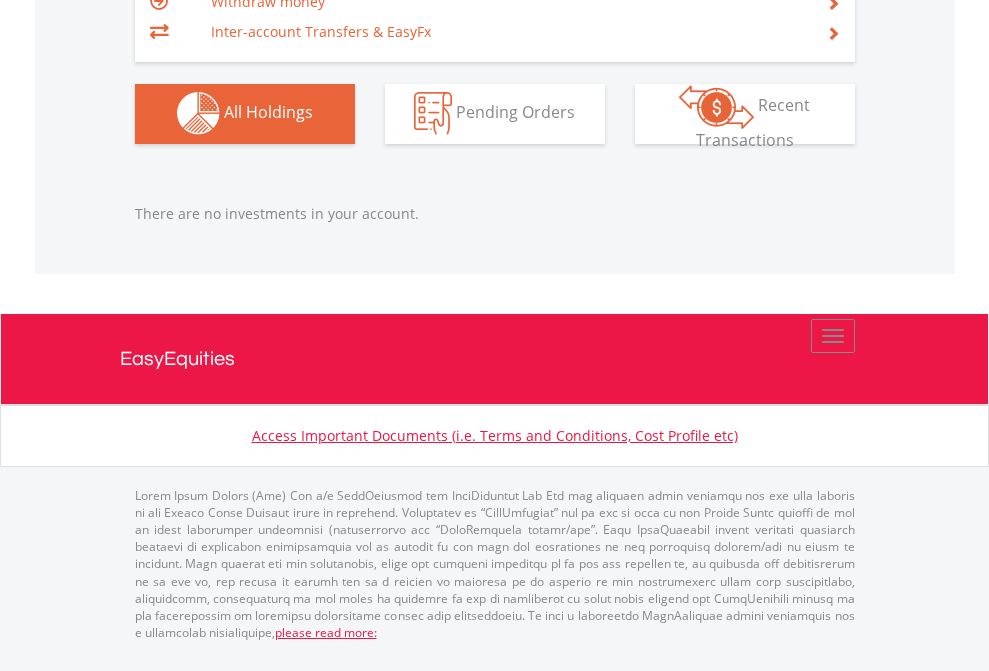 click on "EasyEquities GBP" at bounding box center [818, -1142] 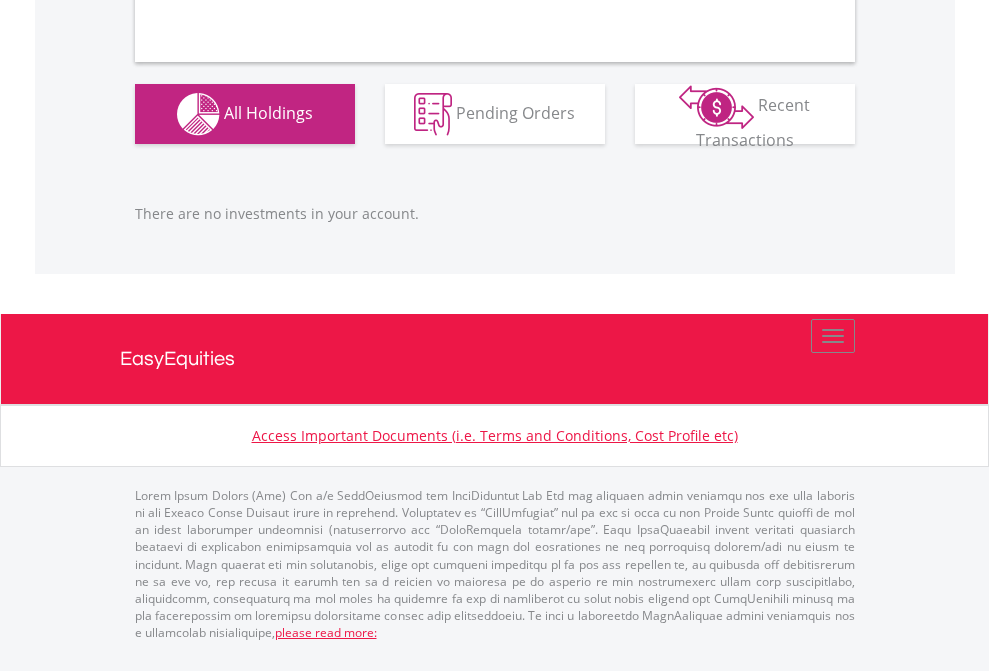 scroll, scrollTop: 1980, scrollLeft: 0, axis: vertical 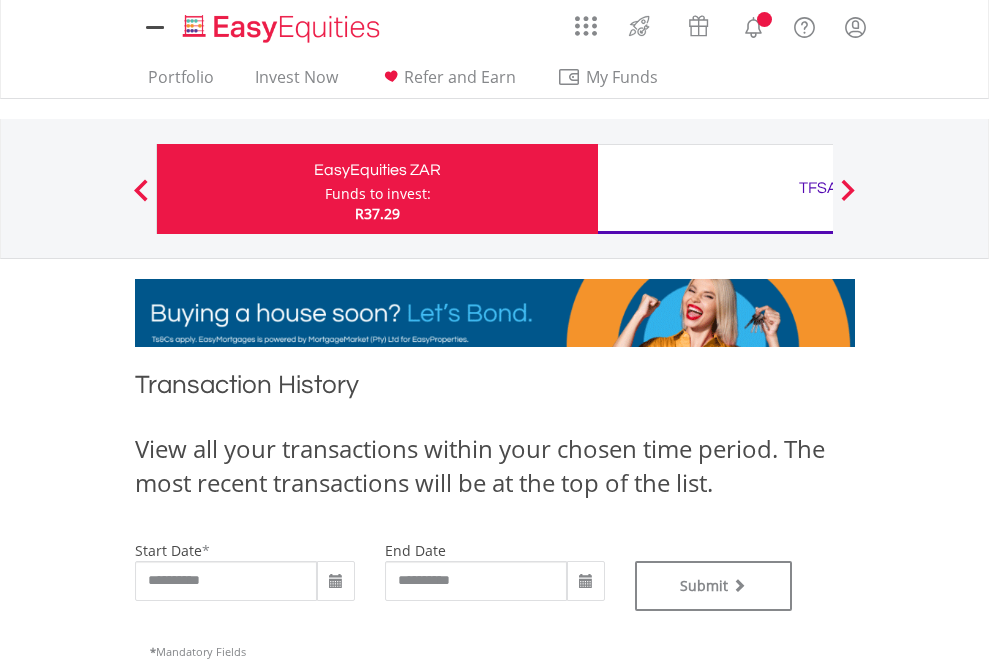 type on "**********" 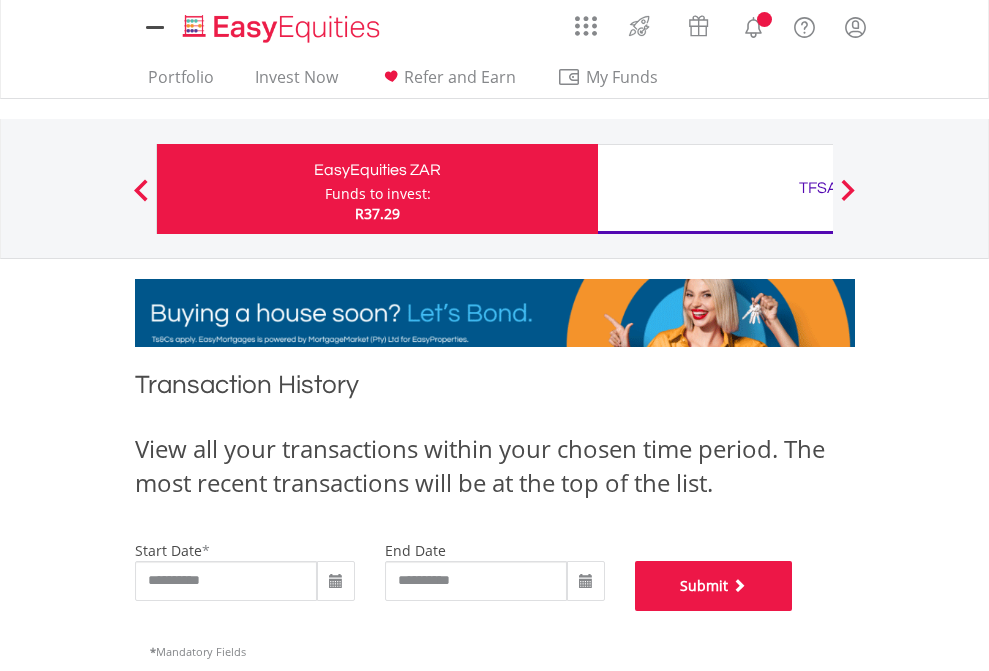 click on "Submit" at bounding box center [714, 586] 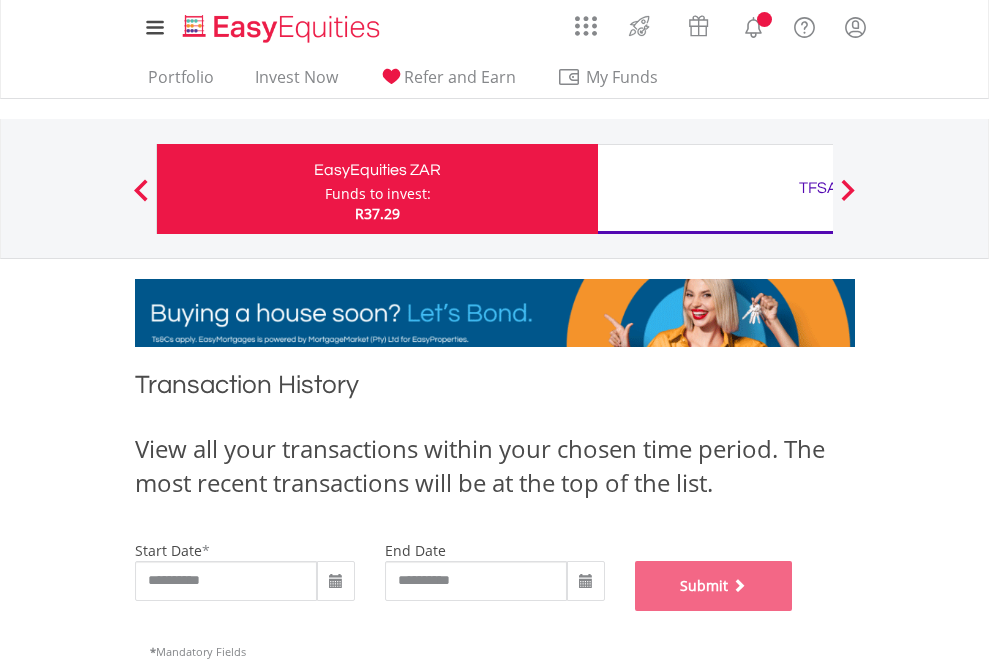 scroll, scrollTop: 811, scrollLeft: 0, axis: vertical 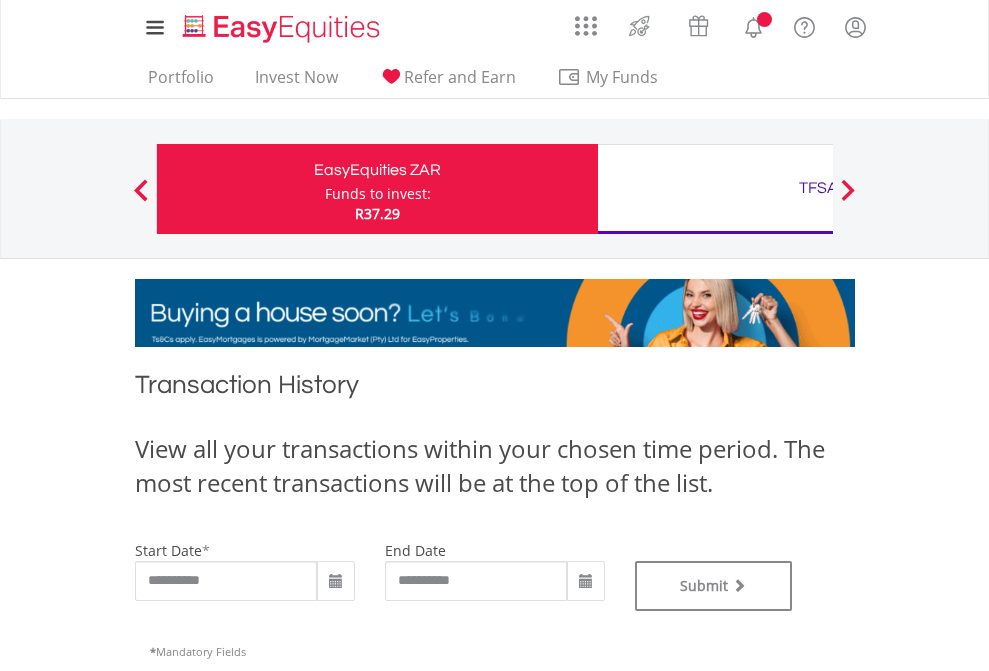 click on "TFSA" at bounding box center [818, 188] 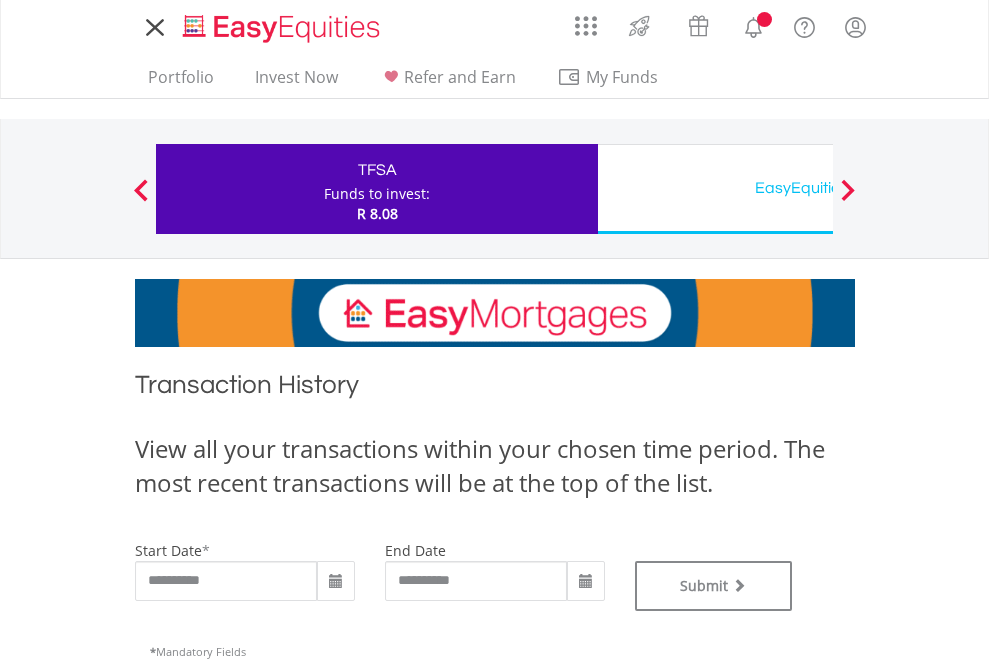 scroll, scrollTop: 0, scrollLeft: 0, axis: both 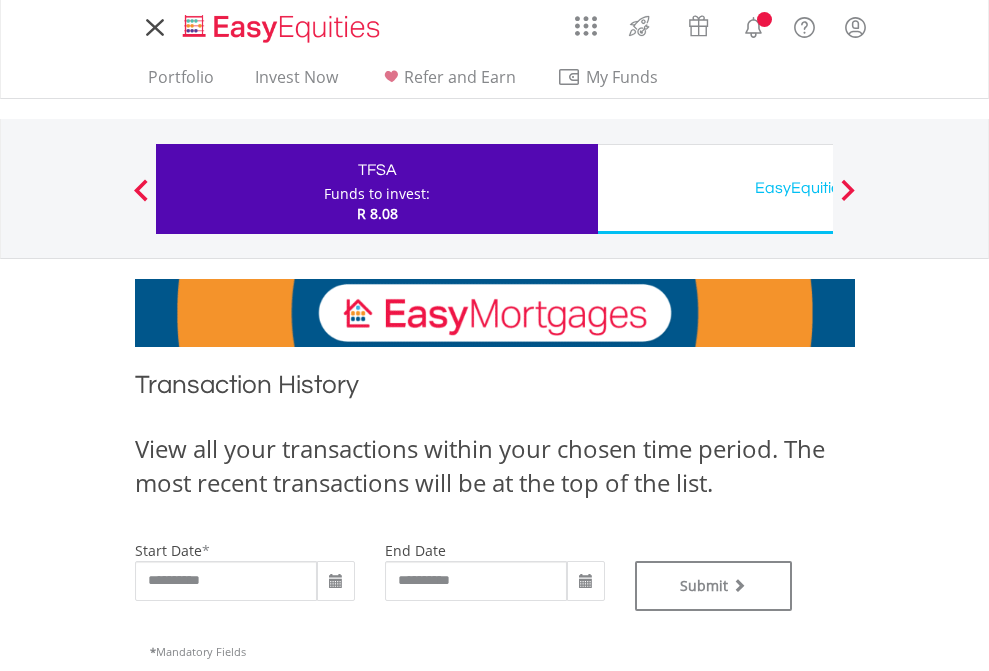 type on "**********" 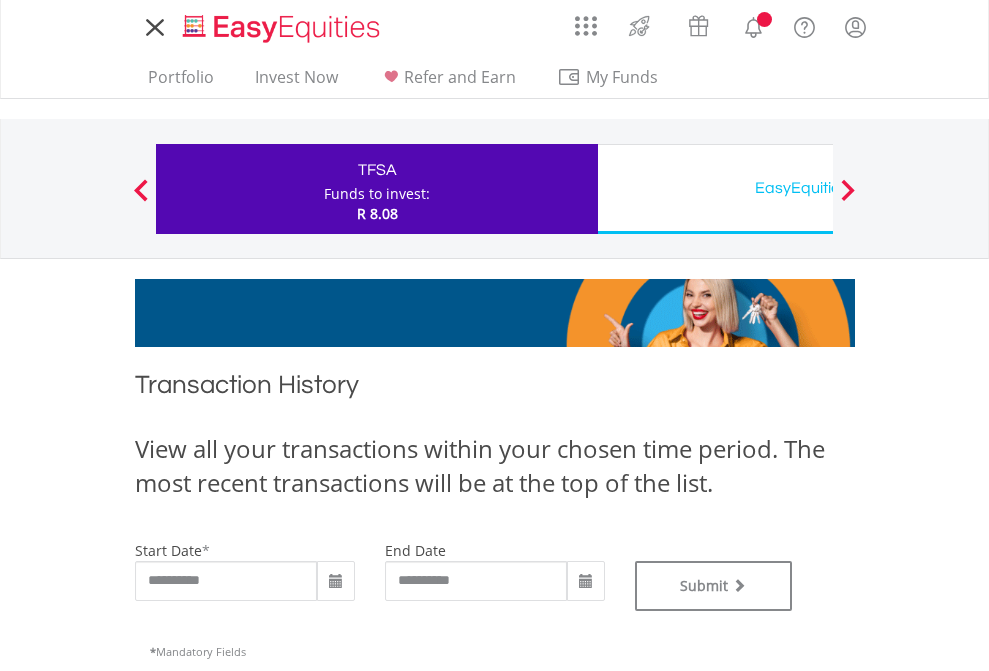 type on "**********" 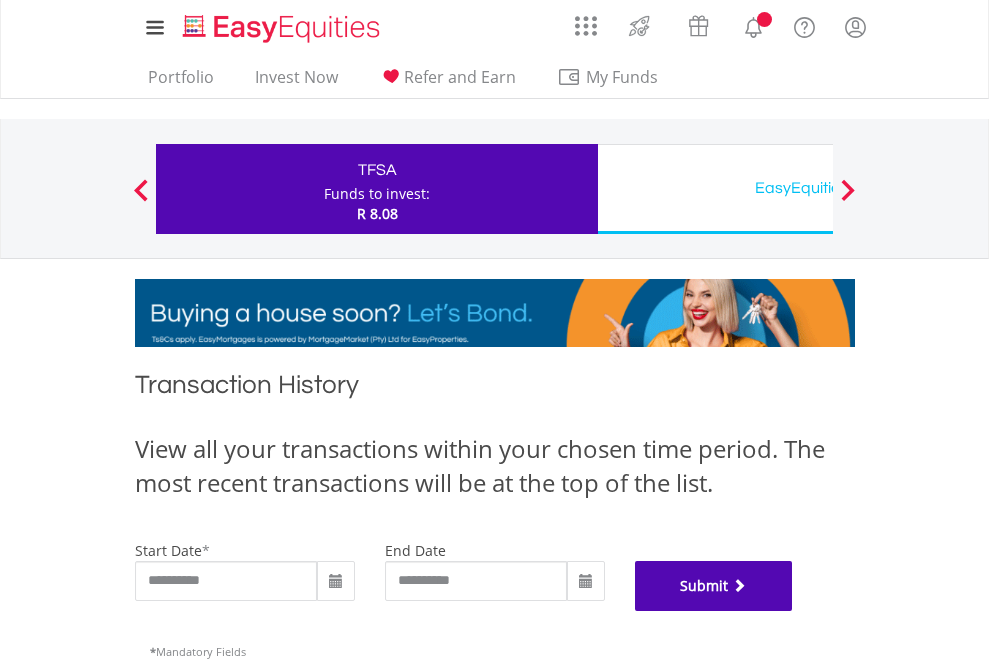 click on "Submit" at bounding box center (714, 586) 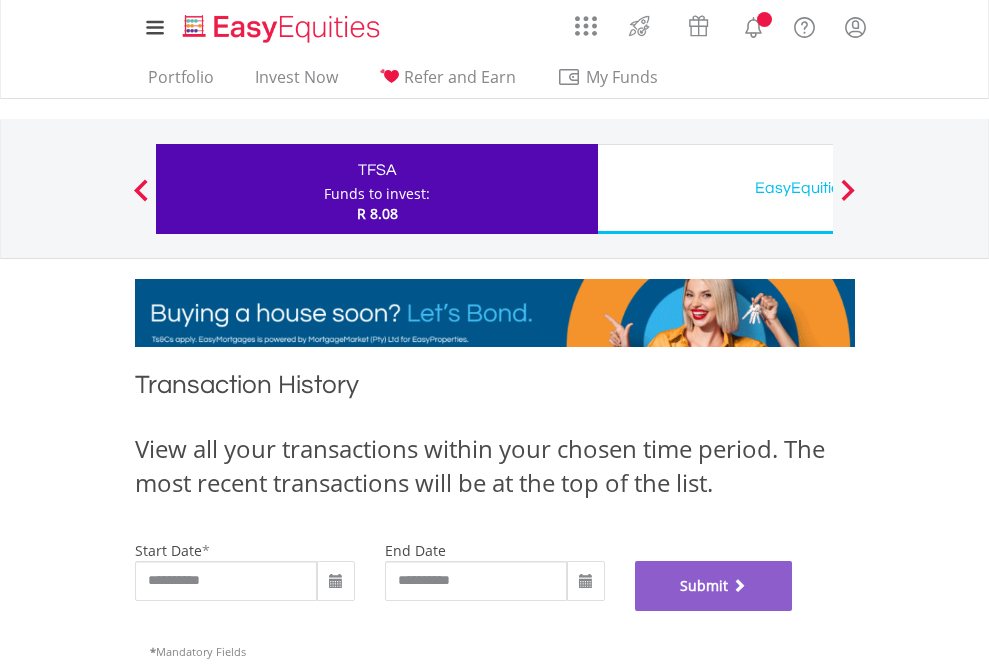 scroll, scrollTop: 811, scrollLeft: 0, axis: vertical 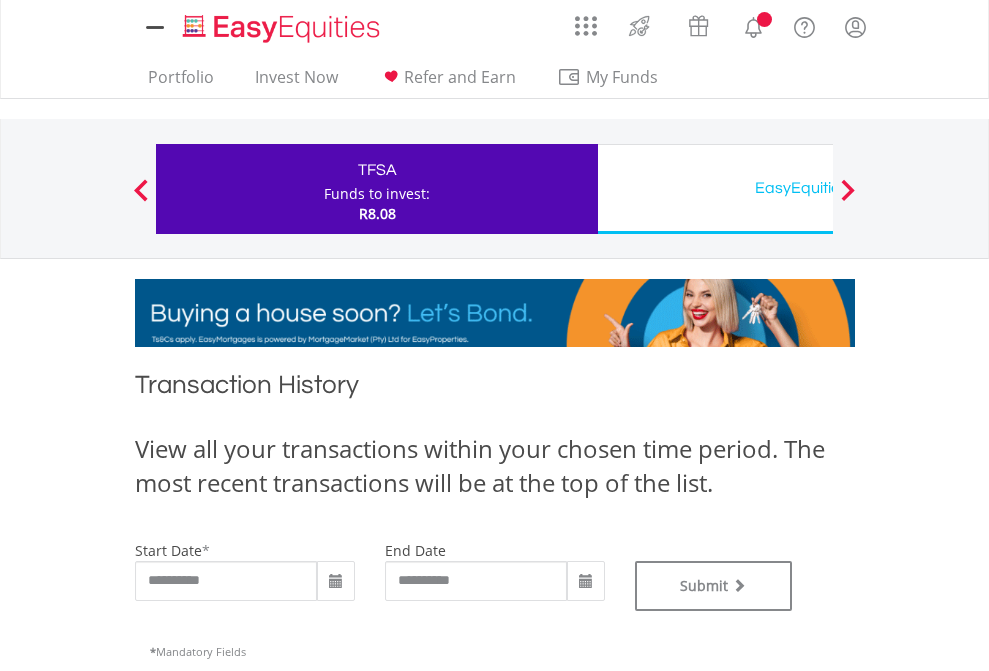 click on "EasyEquities USD" at bounding box center [818, 188] 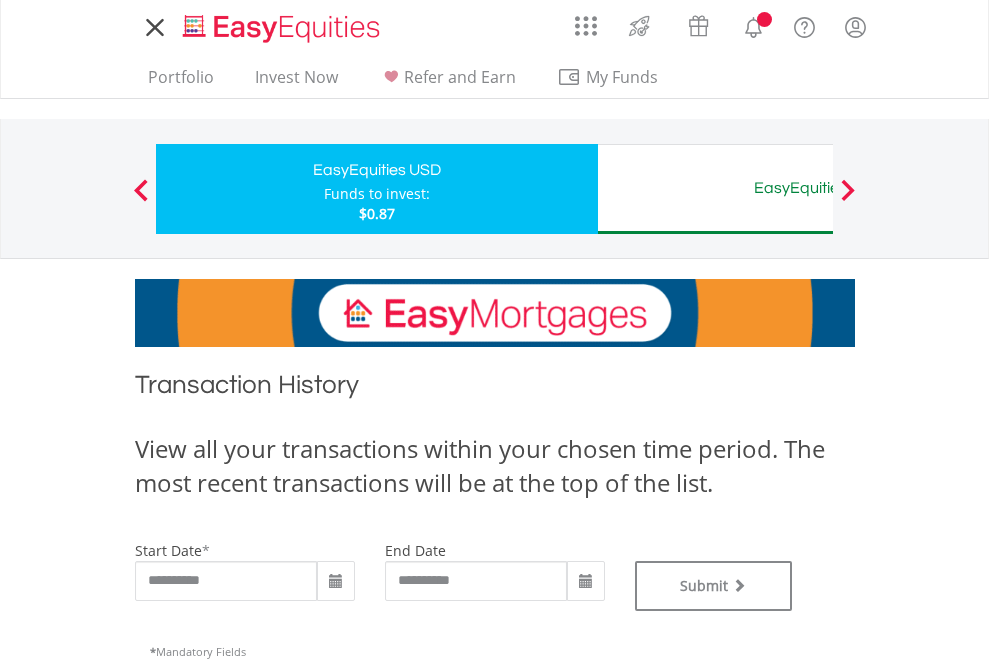 scroll, scrollTop: 0, scrollLeft: 0, axis: both 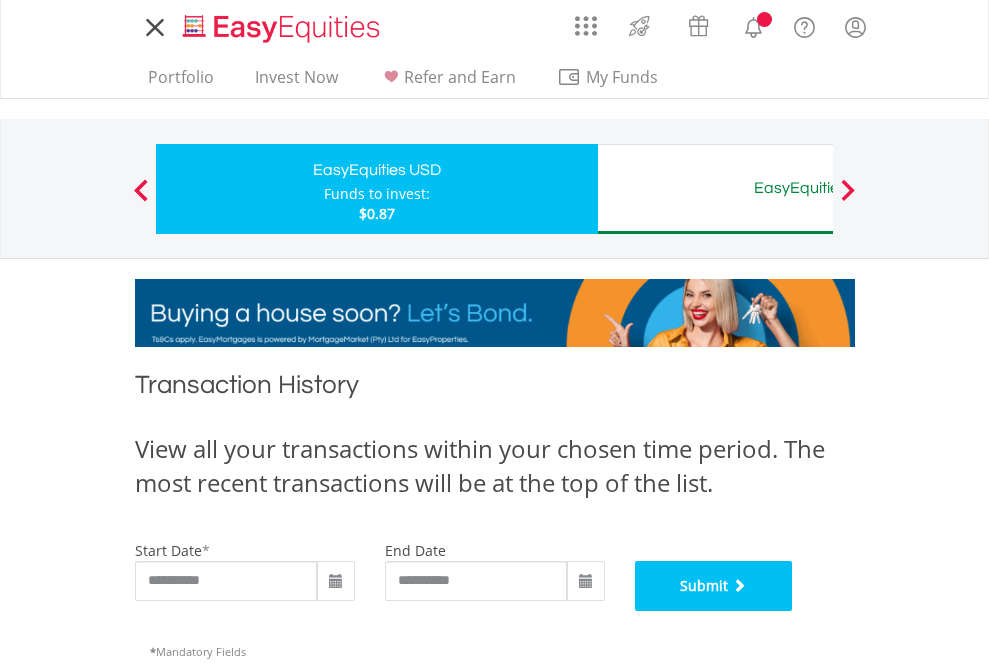 click on "Submit" at bounding box center (714, 586) 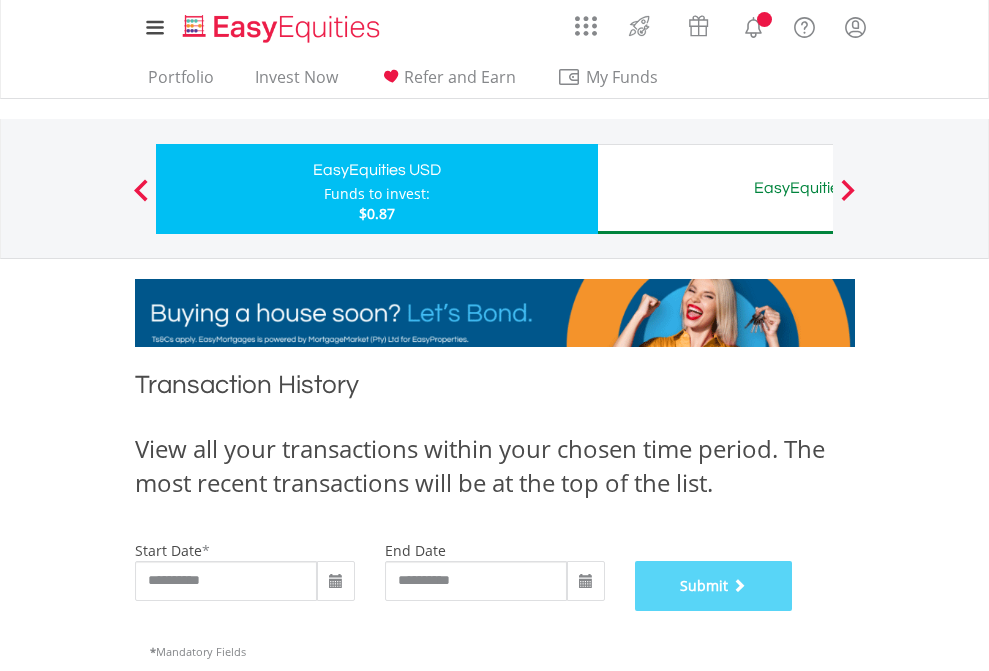 scroll, scrollTop: 811, scrollLeft: 0, axis: vertical 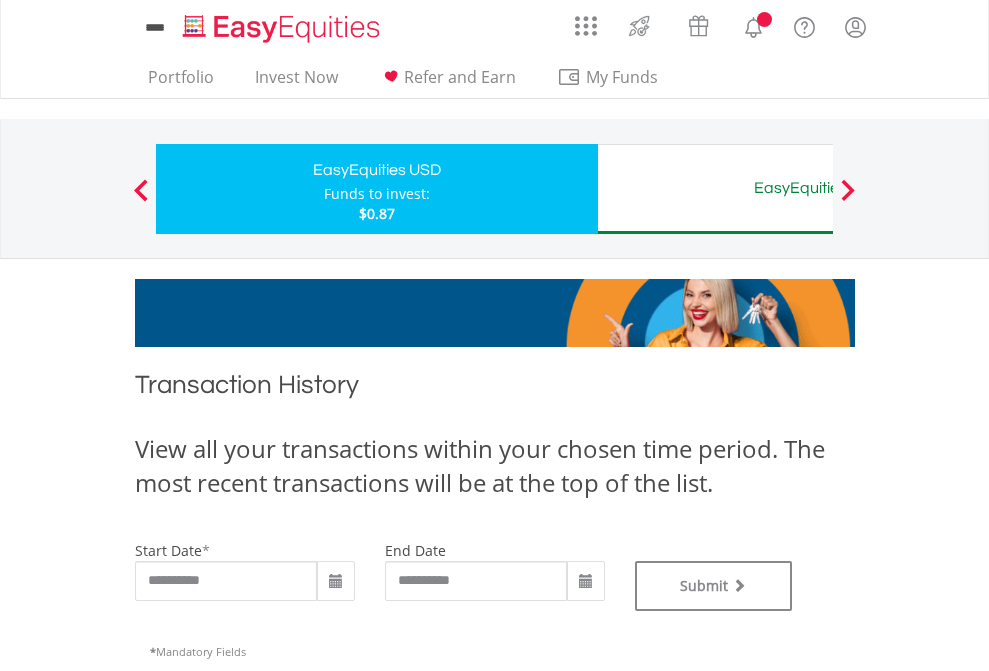 click on "EasyEquities AUD" at bounding box center [818, 188] 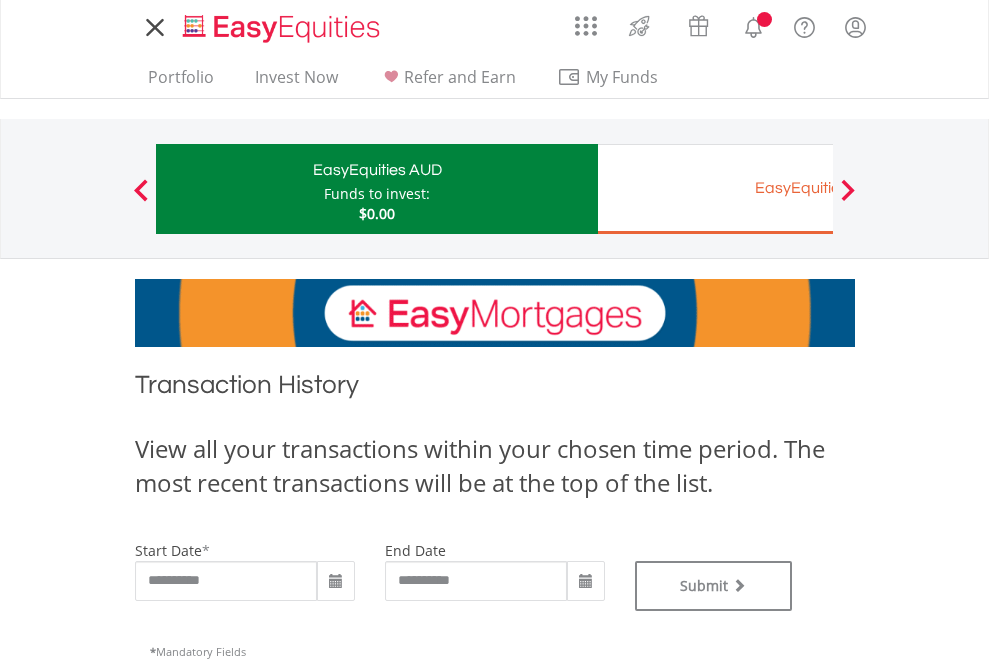 scroll, scrollTop: 0, scrollLeft: 0, axis: both 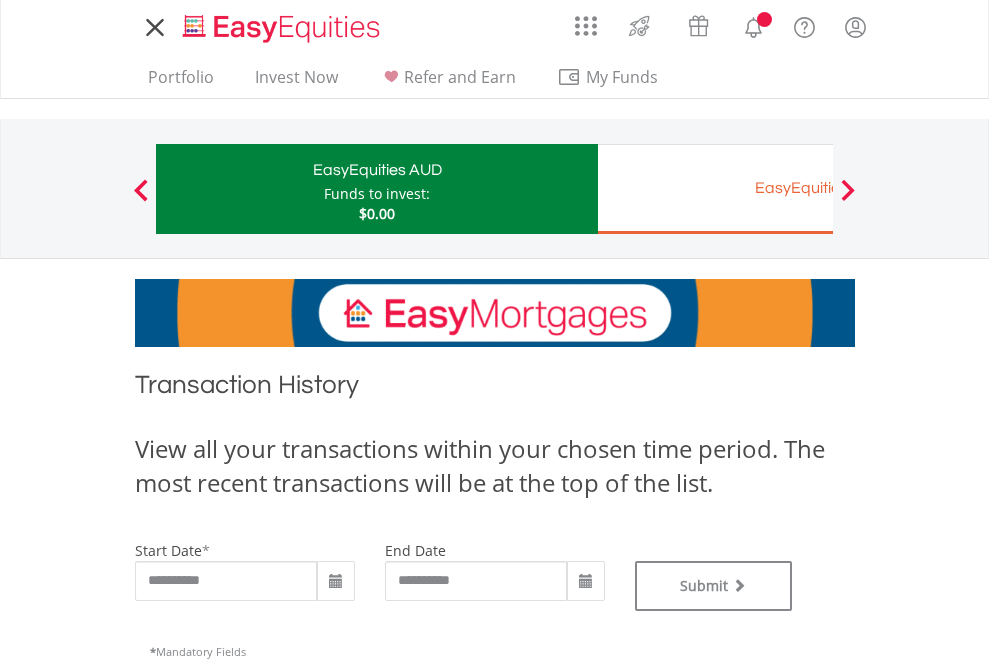 type on "**********" 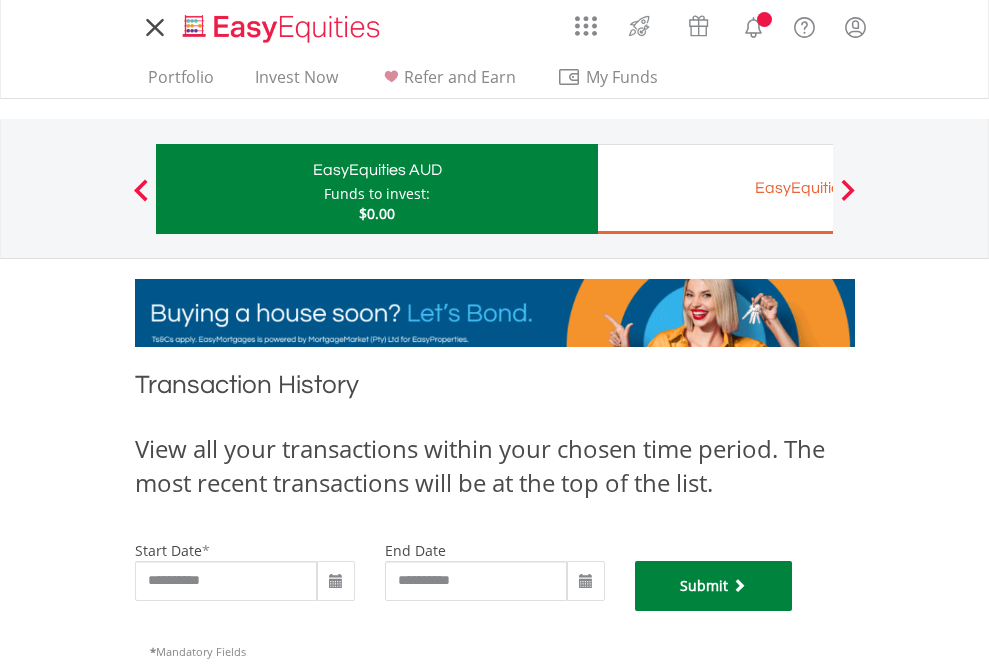 click on "Submit" at bounding box center [714, 586] 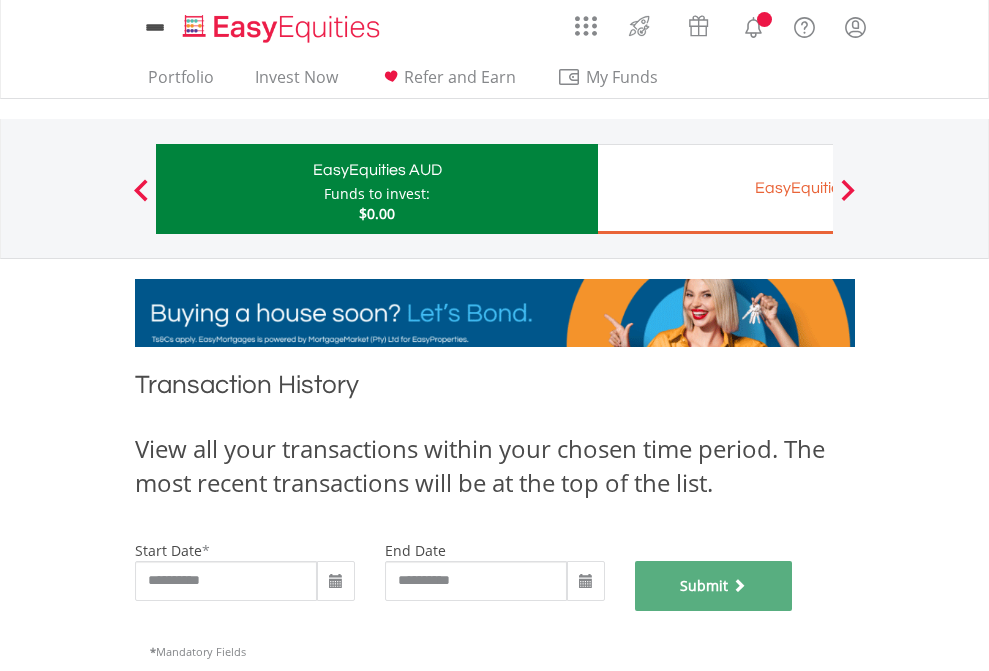scroll, scrollTop: 811, scrollLeft: 0, axis: vertical 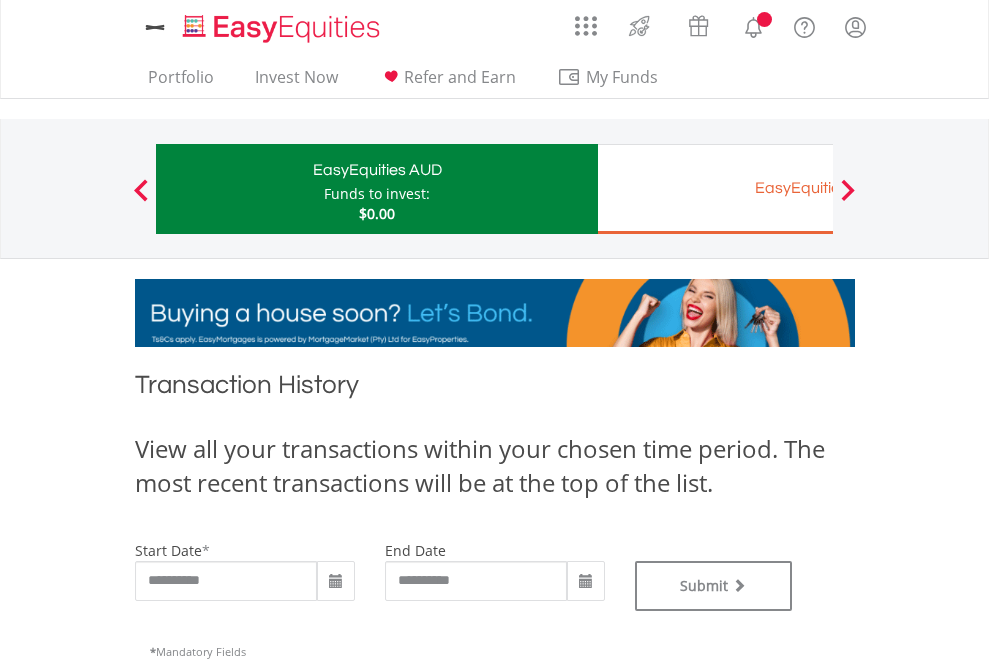 click on "EasyEquities EUR" at bounding box center (818, 188) 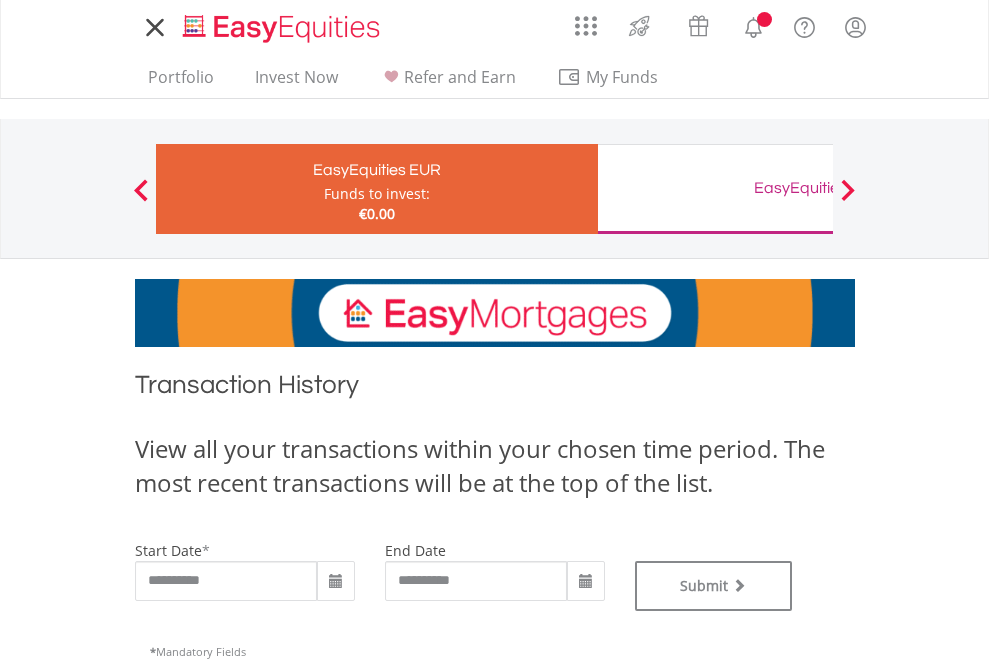 scroll, scrollTop: 0, scrollLeft: 0, axis: both 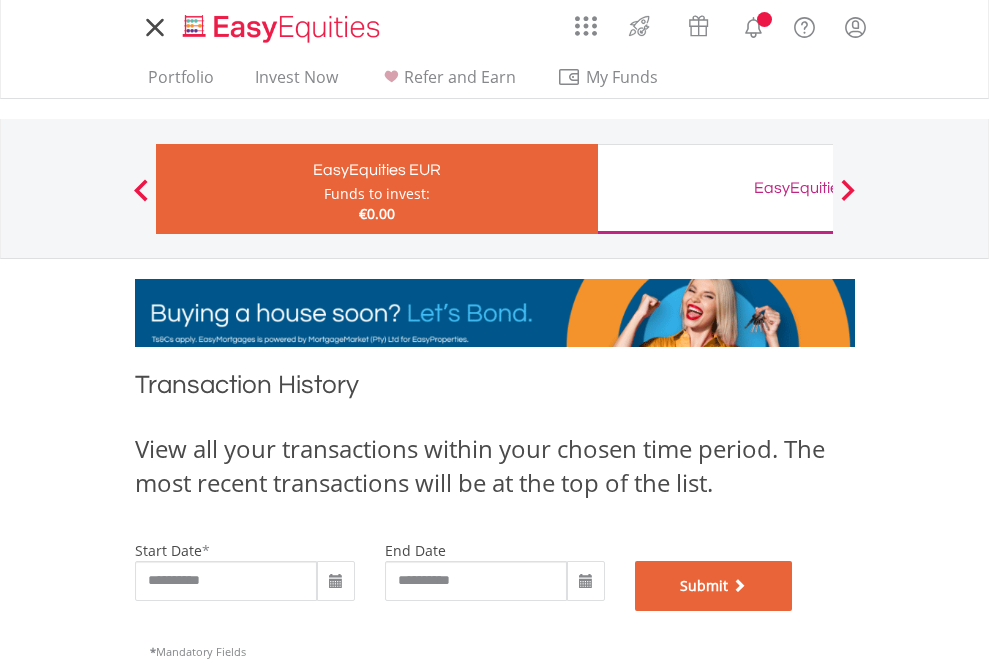 click on "Submit" at bounding box center (714, 586) 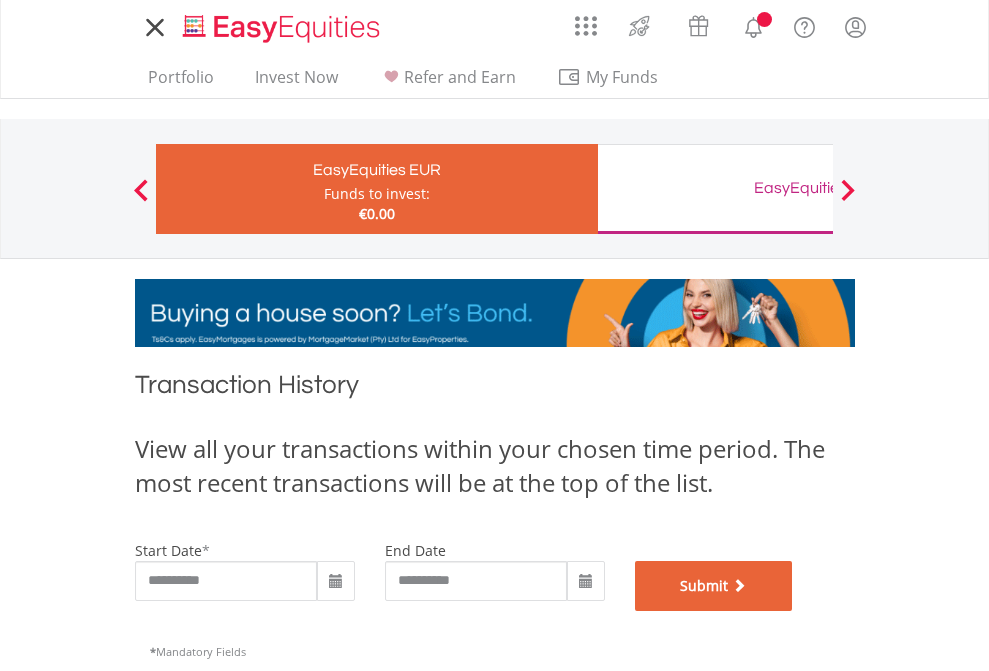 scroll, scrollTop: 811, scrollLeft: 0, axis: vertical 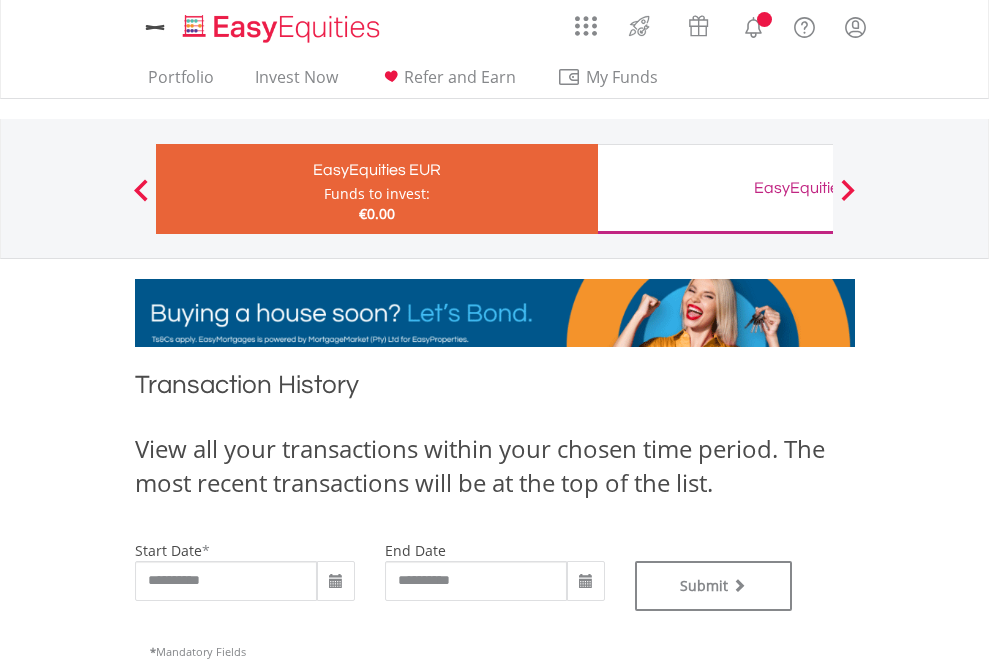 click on "EasyEquities GBP" at bounding box center (818, 188) 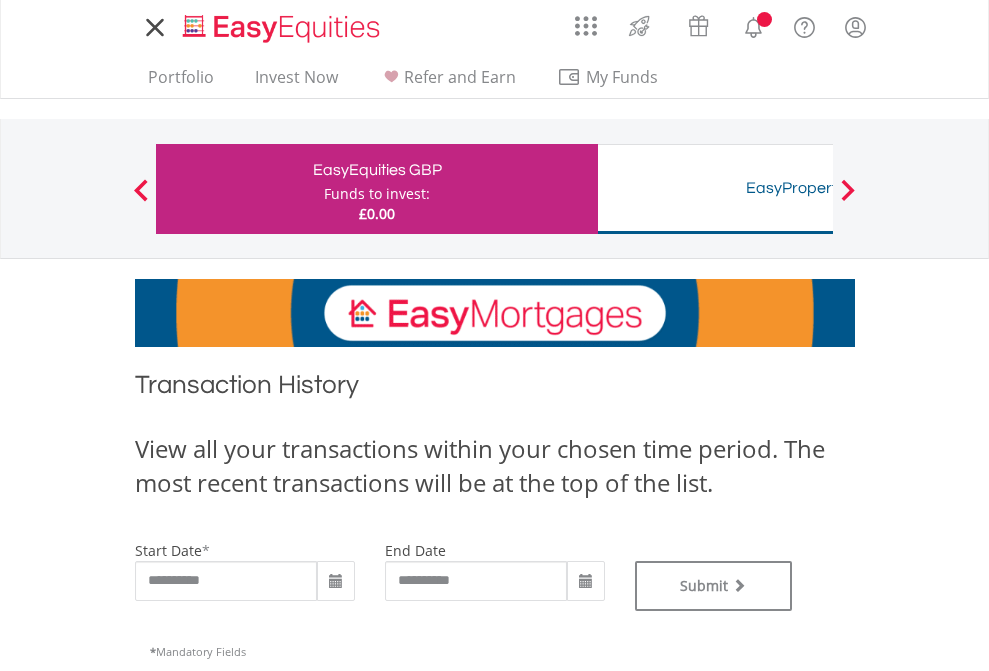 scroll, scrollTop: 0, scrollLeft: 0, axis: both 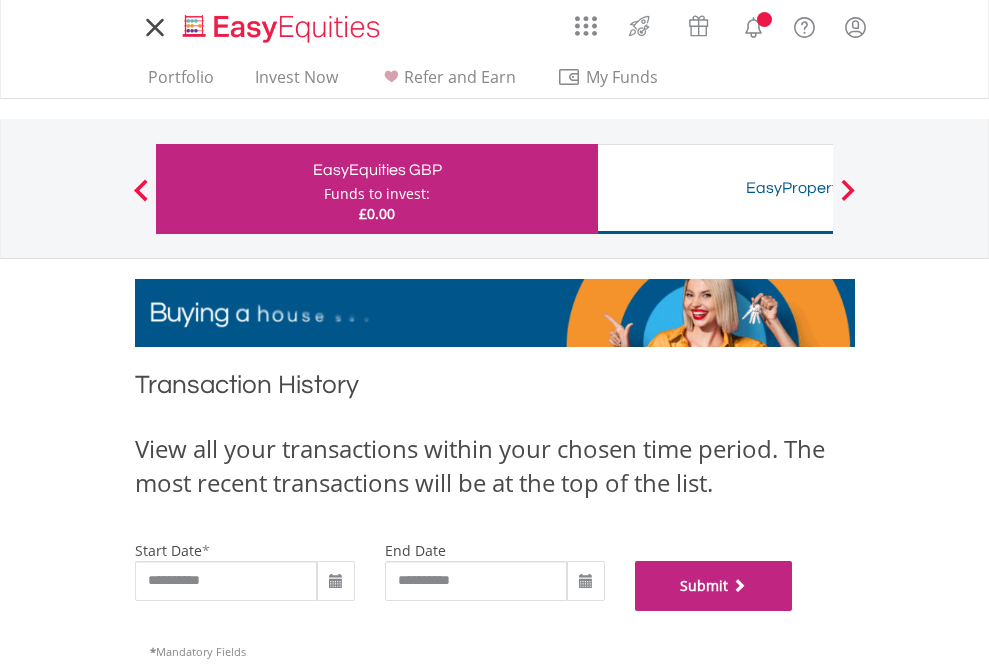click on "Submit" at bounding box center [714, 586] 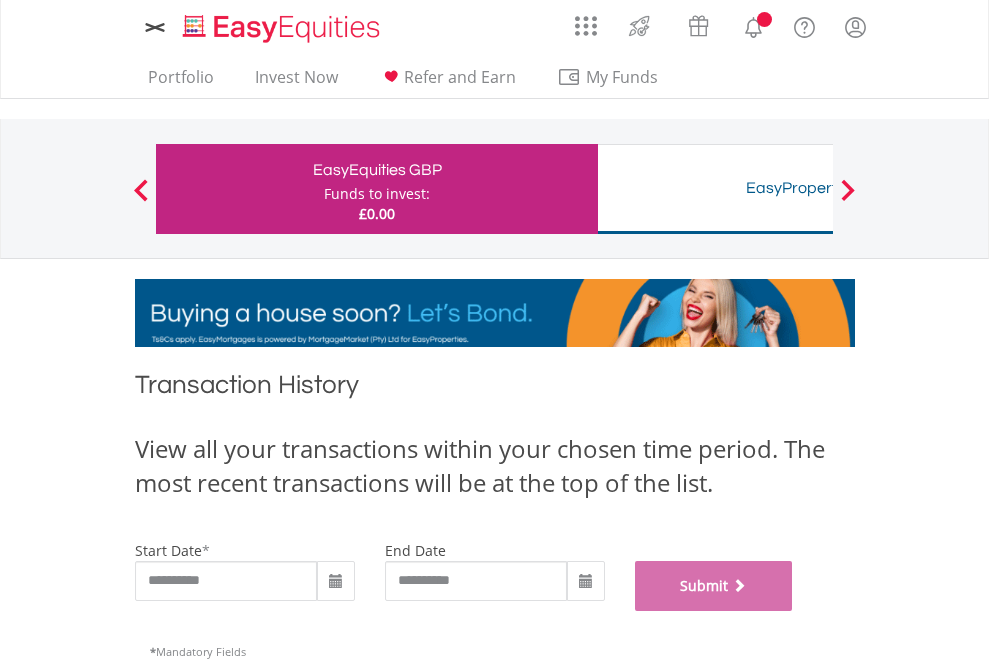 scroll, scrollTop: 811, scrollLeft: 0, axis: vertical 